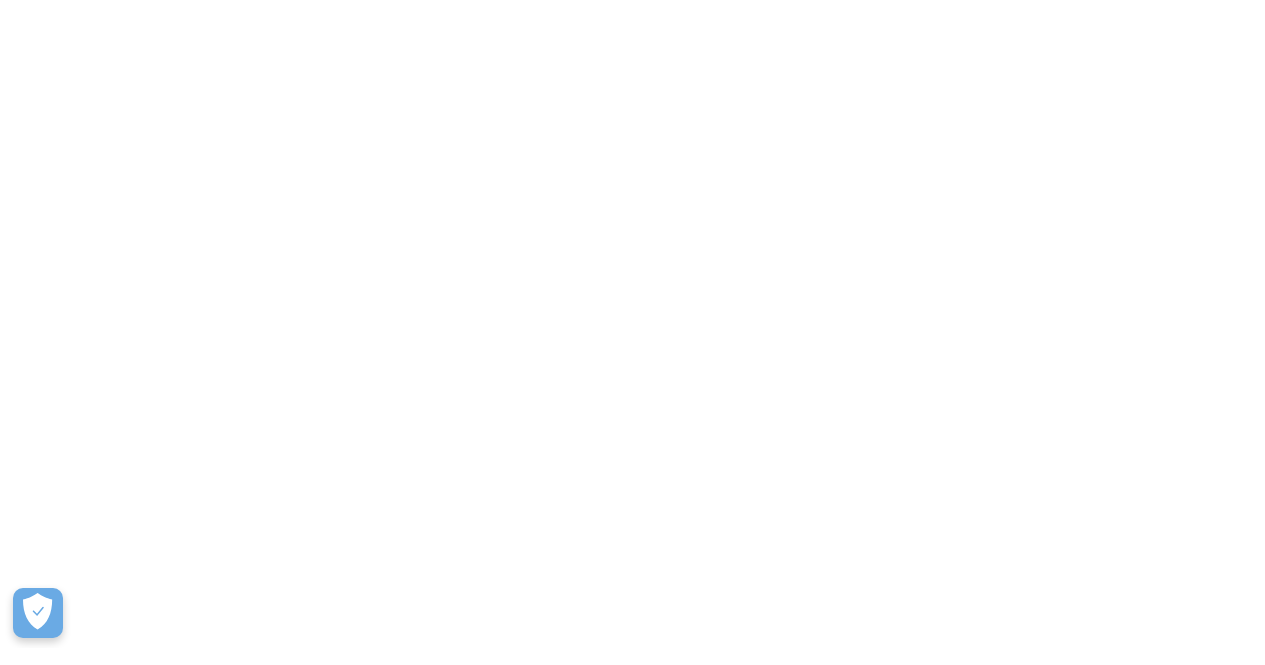 scroll, scrollTop: 0, scrollLeft: 0, axis: both 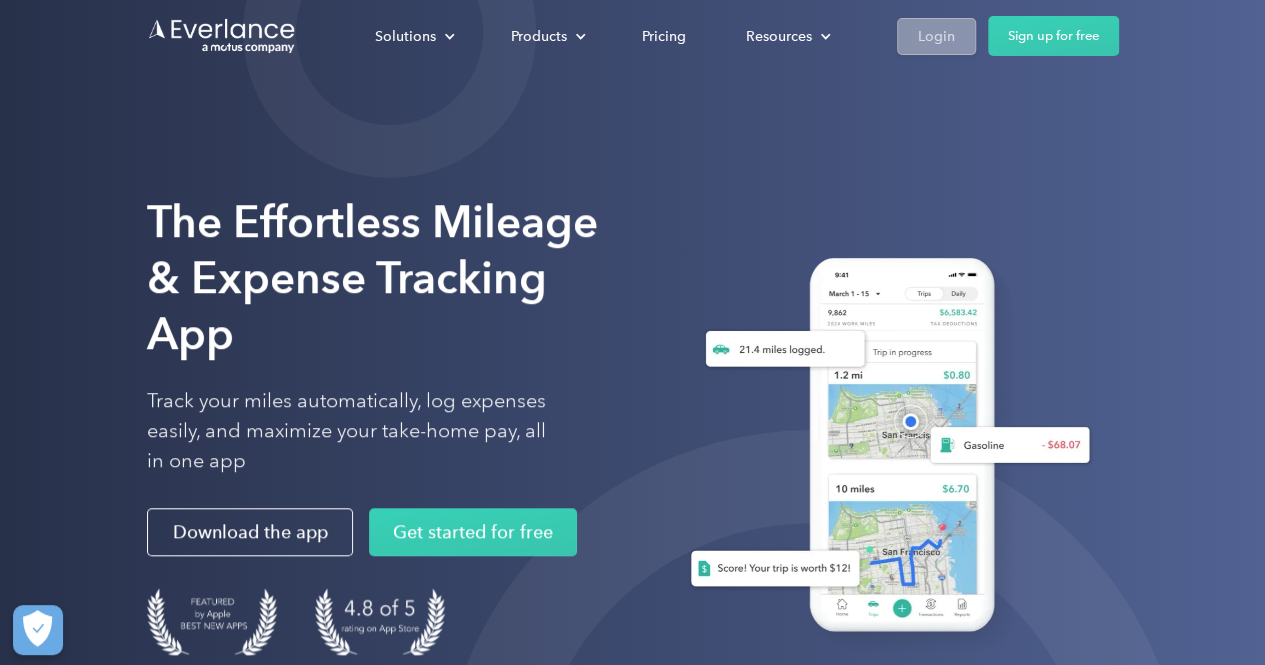 click on "Login" at bounding box center (936, 36) 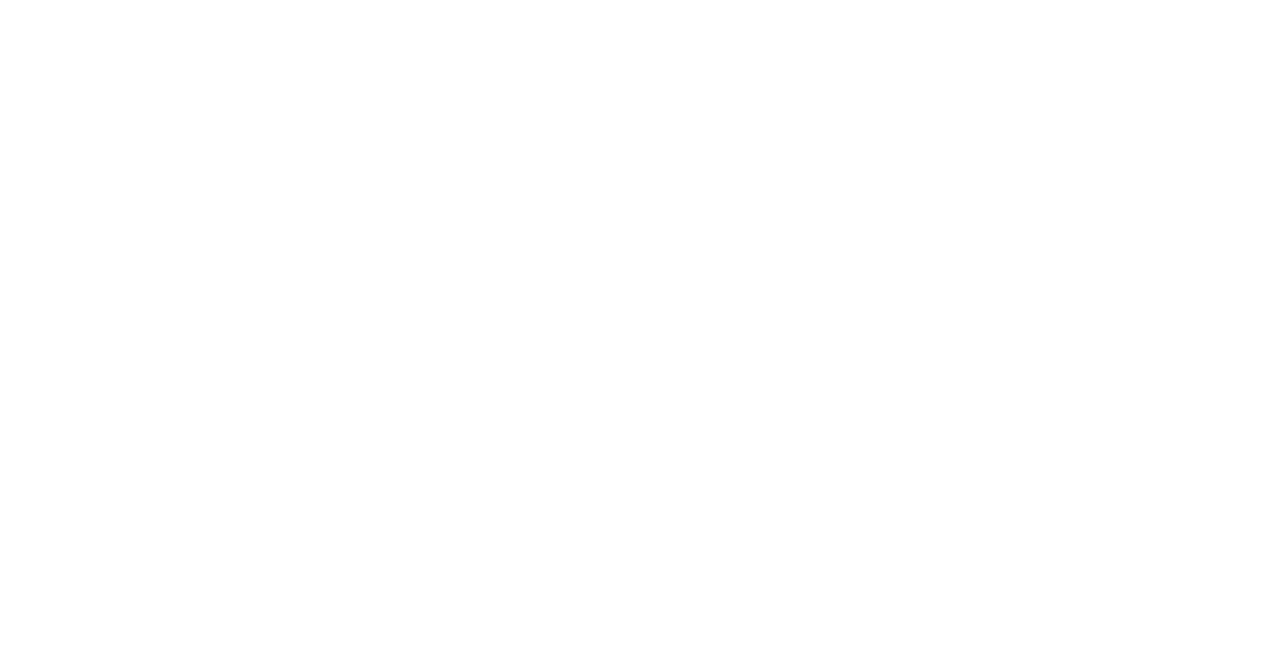 scroll, scrollTop: 0, scrollLeft: 0, axis: both 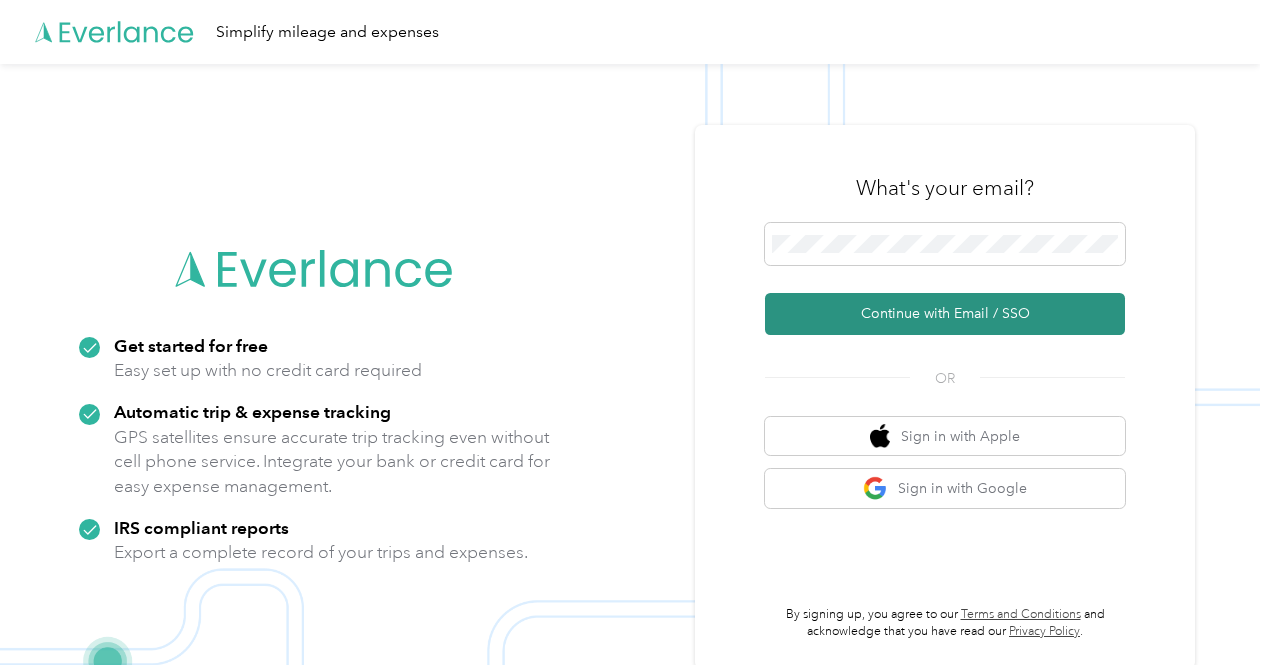 click on "Continue with Email / SSO" at bounding box center (945, 314) 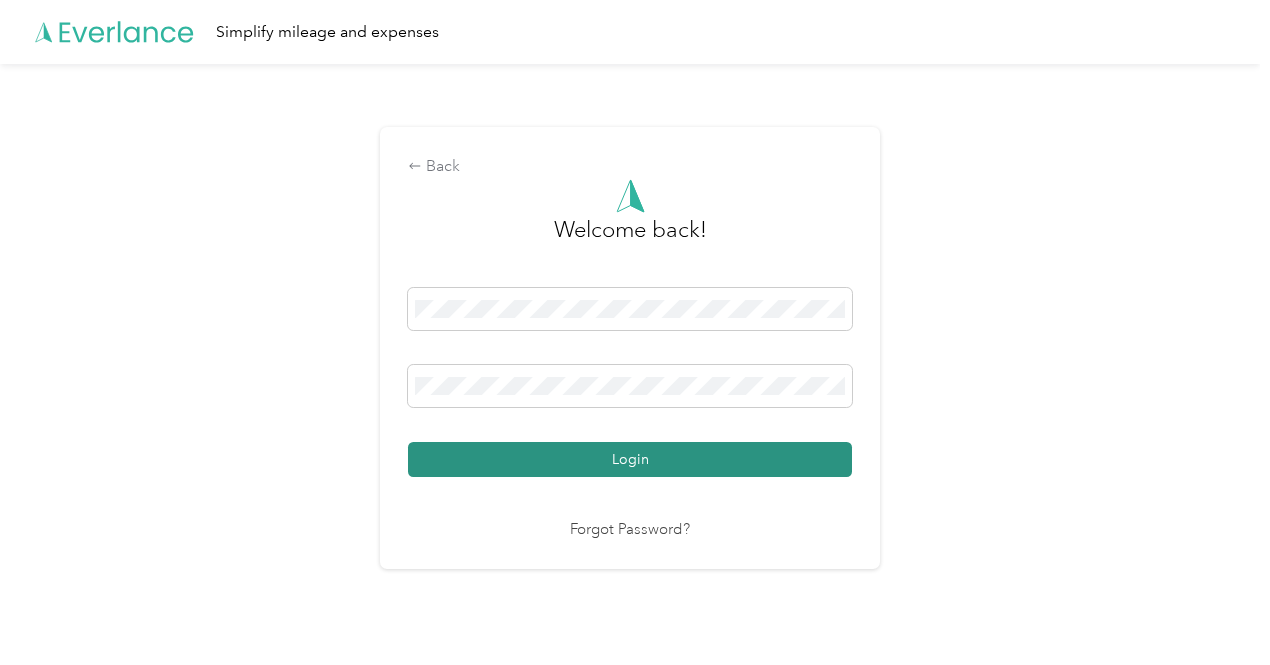 click on "Login" at bounding box center [630, 459] 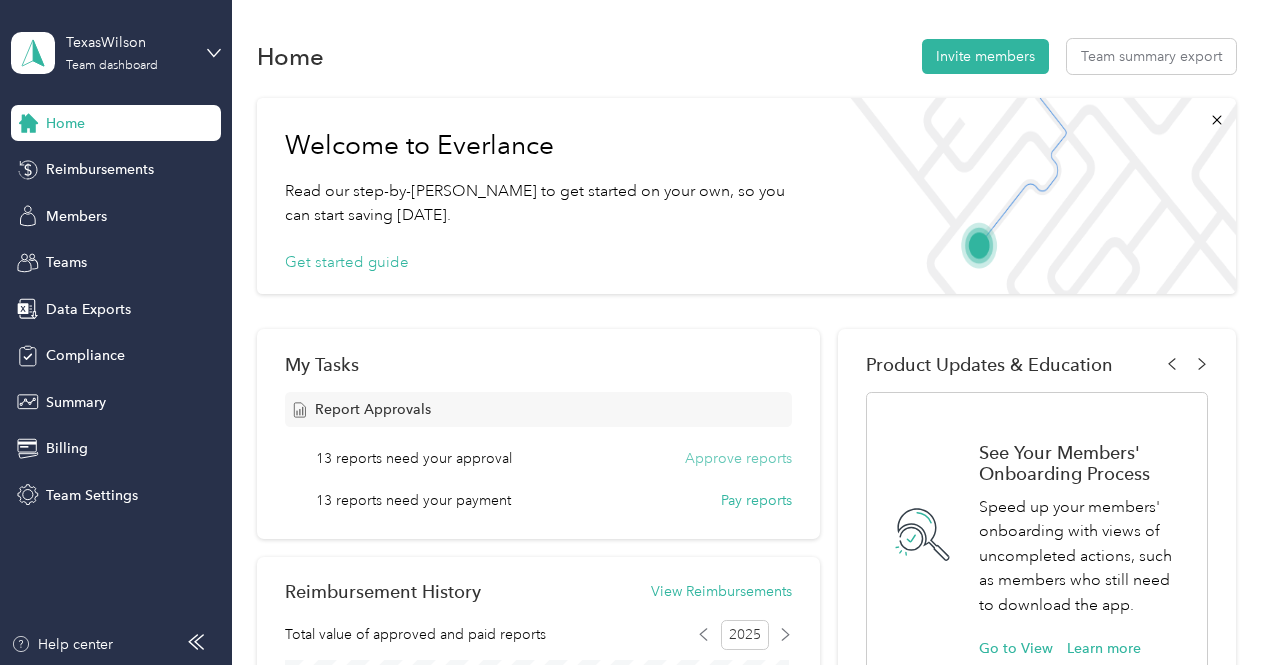 click on "Approve reports" at bounding box center [738, 458] 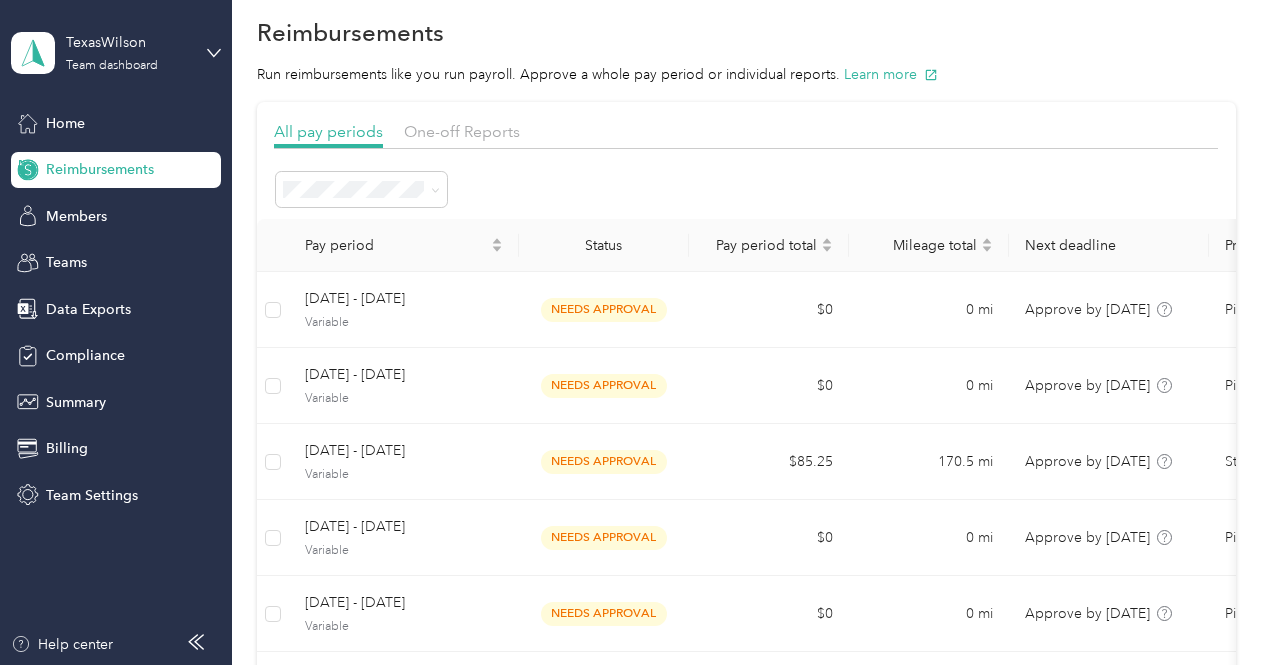 scroll, scrollTop: 22, scrollLeft: 0, axis: vertical 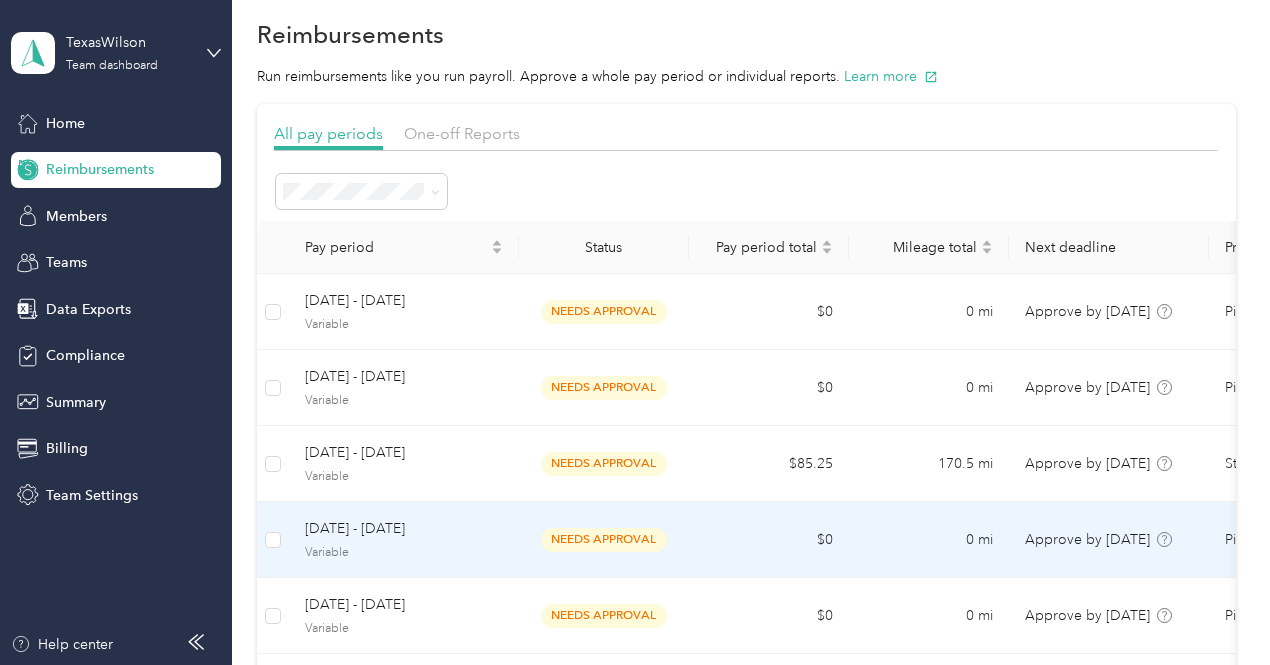 click on "needs approval" at bounding box center [604, 539] 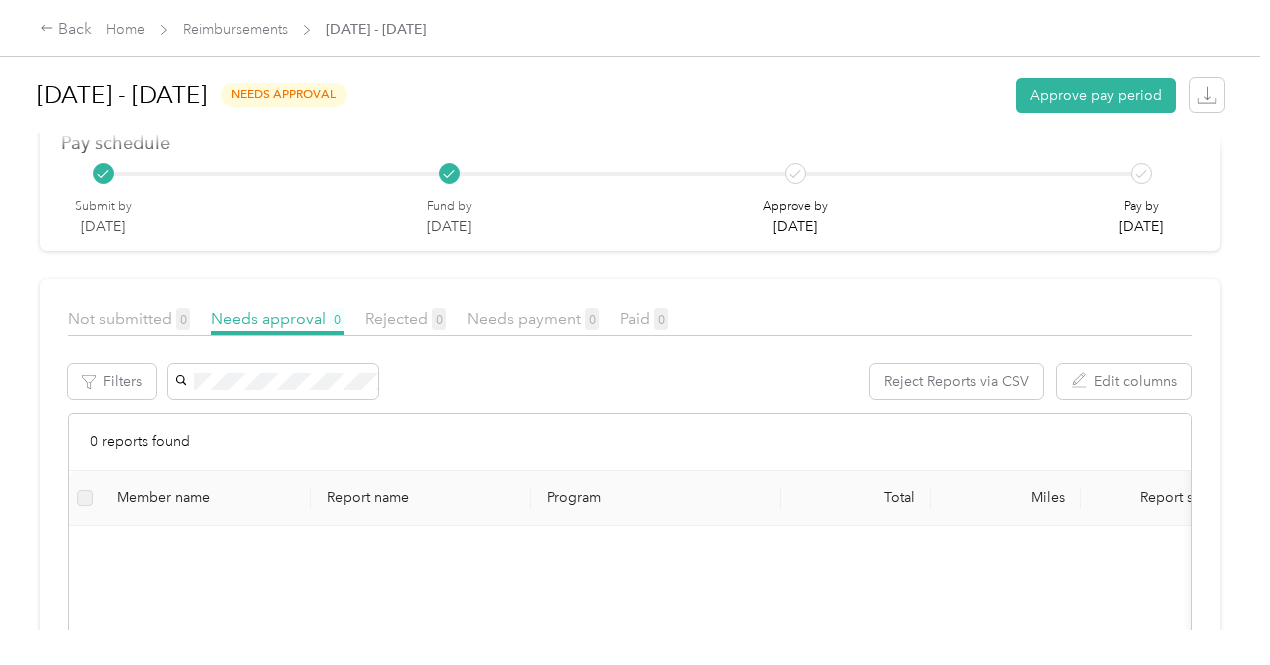 scroll, scrollTop: 0, scrollLeft: 0, axis: both 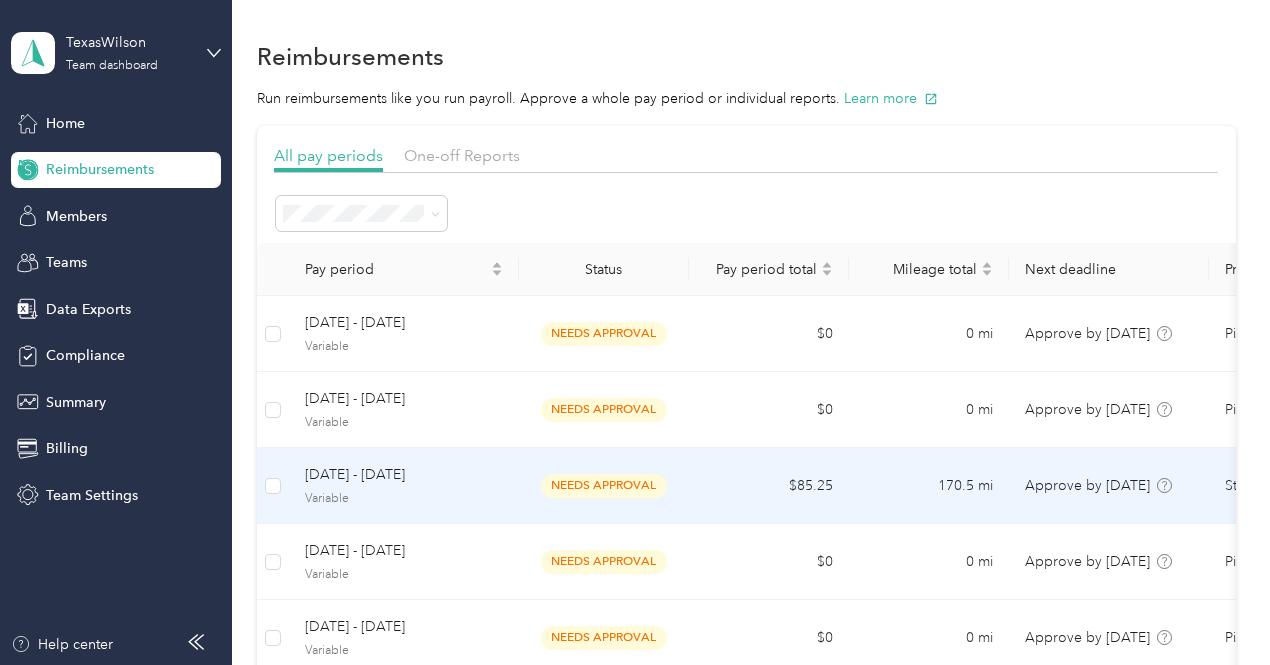click on "needs approval" at bounding box center (604, 485) 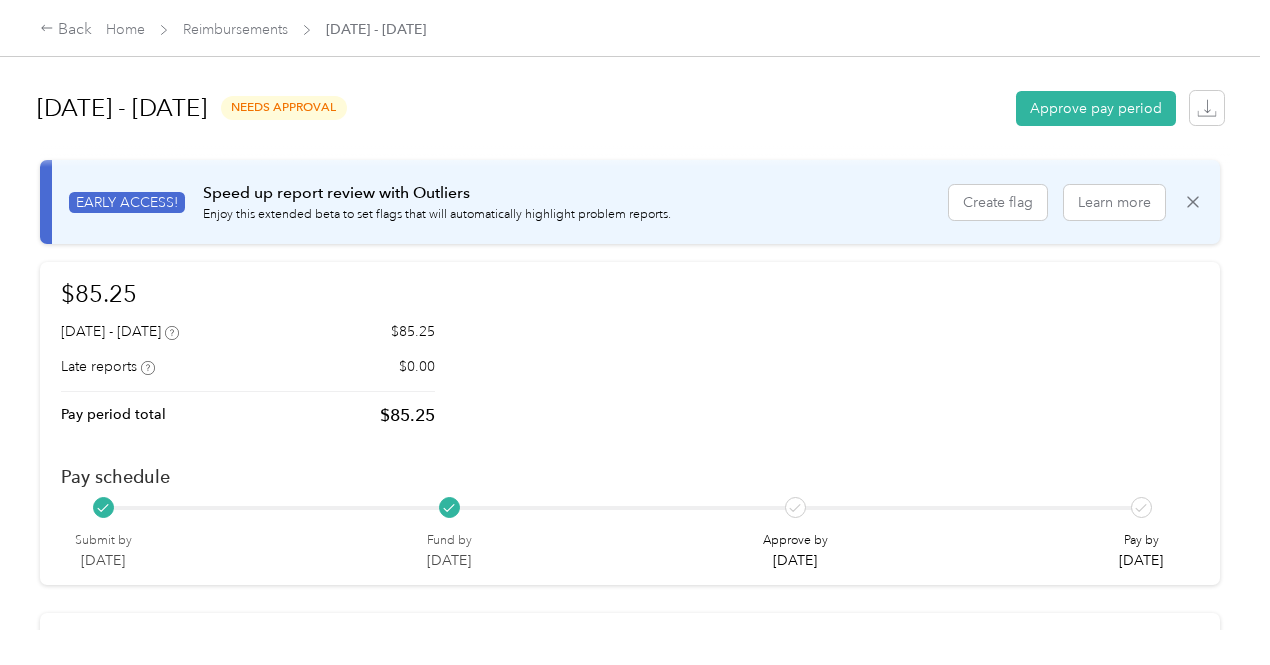 click on "Needs approval   1" at bounding box center (284, 652) 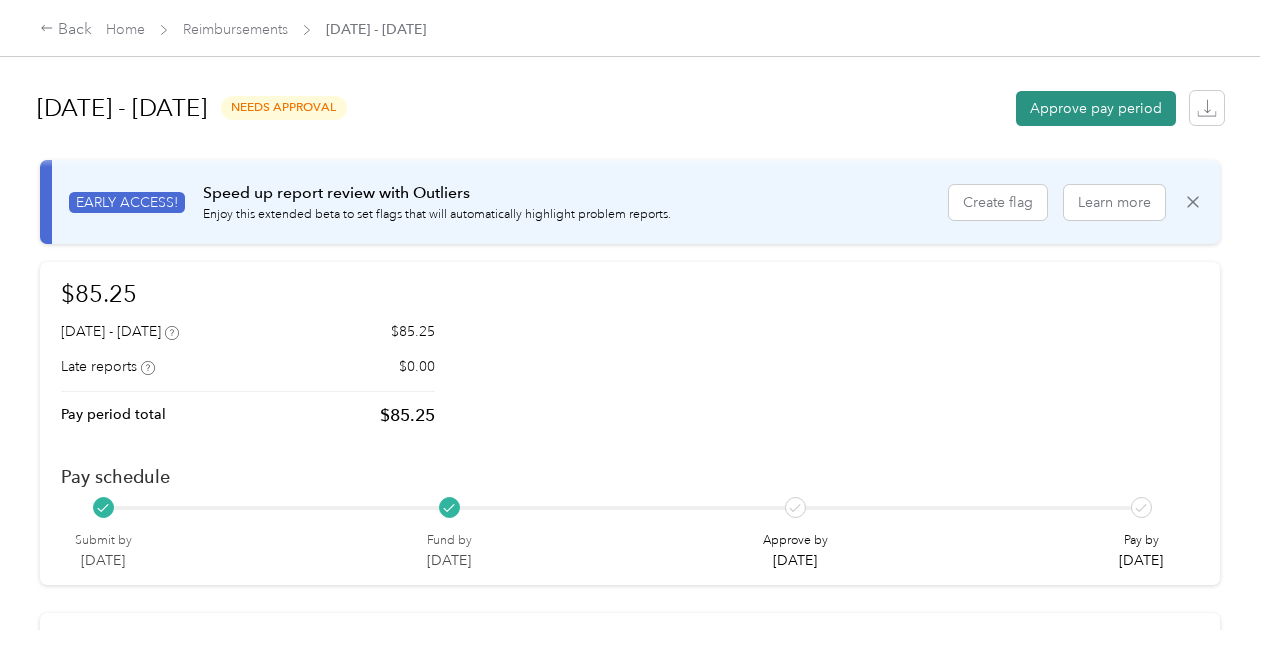 click on "Approve pay period" at bounding box center (1096, 108) 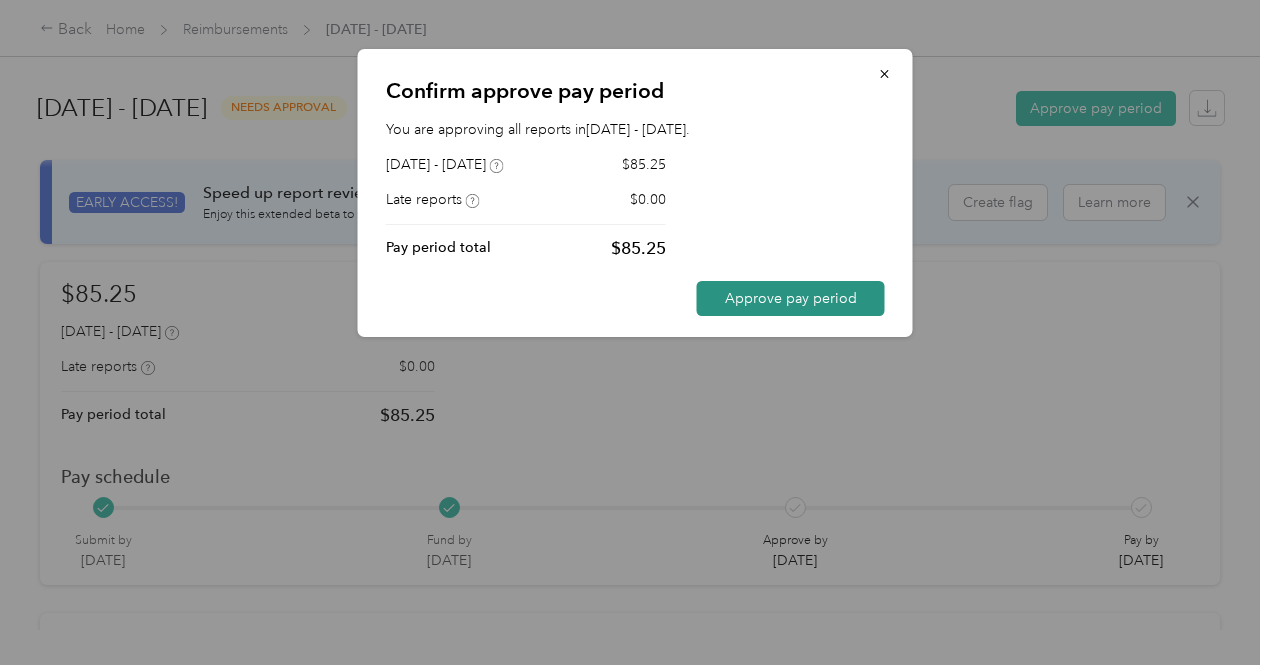 click on "Approve pay period" at bounding box center (791, 298) 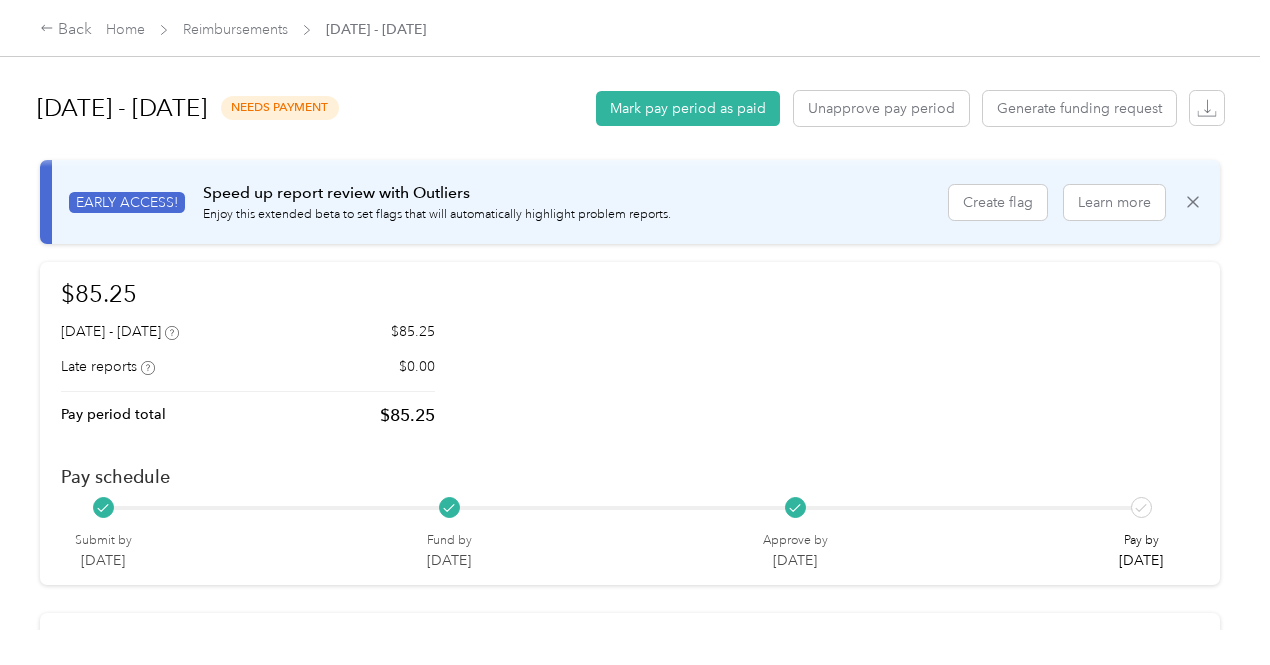 click on "Needs payment   1" at bounding box center [540, 652] 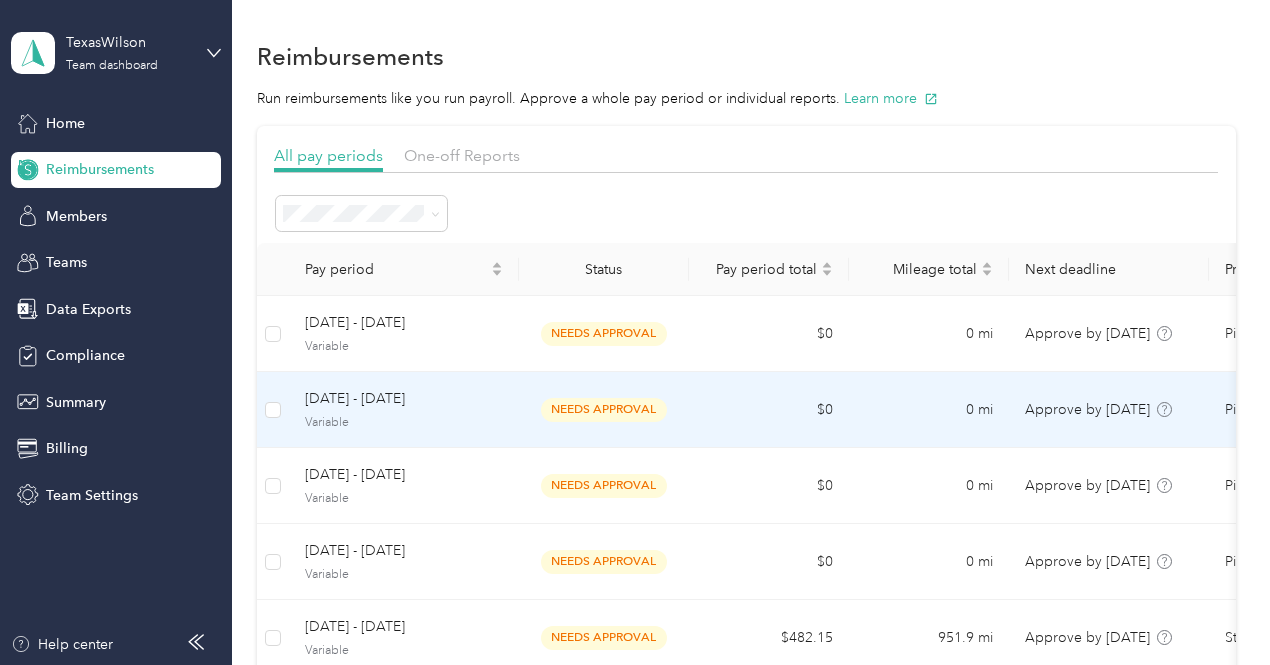 click on "needs approval" at bounding box center (604, 409) 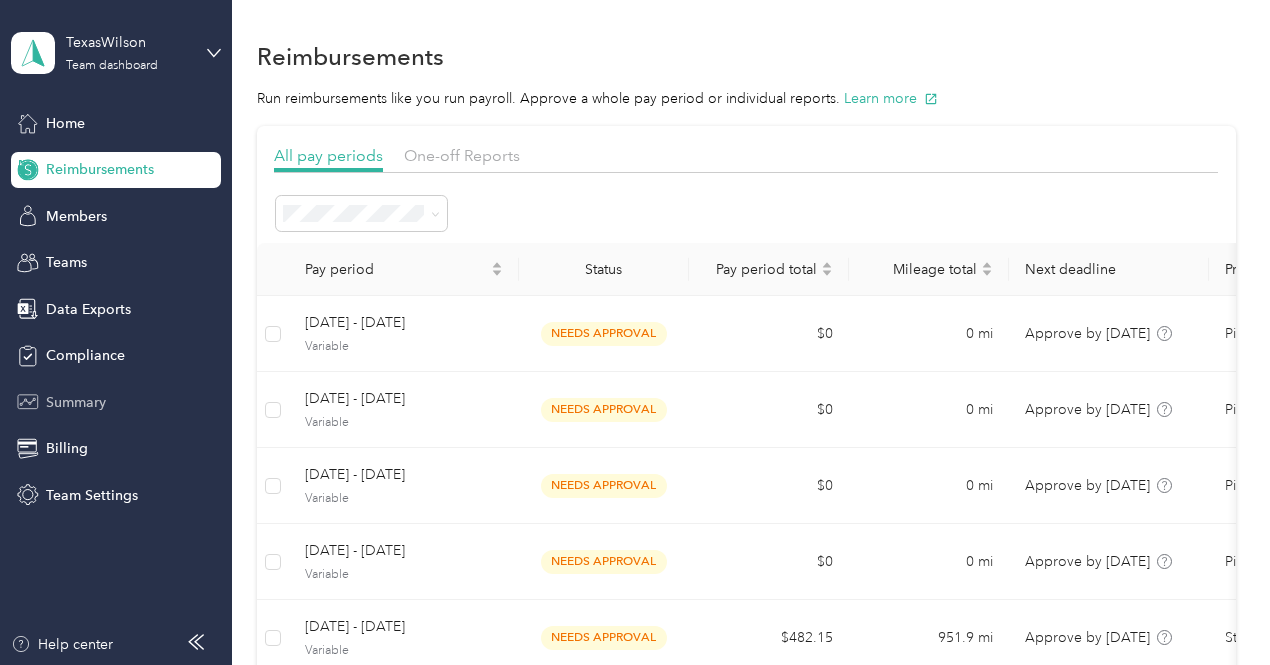 click on "Summary" at bounding box center (76, 402) 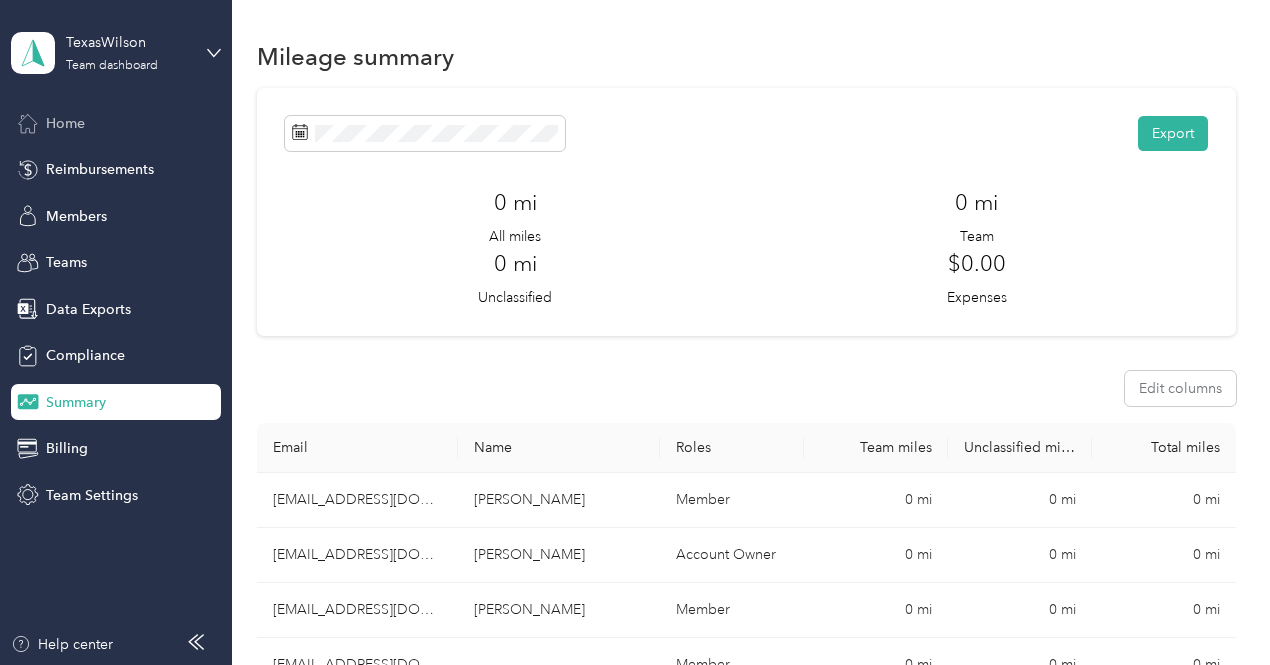 click on "Home" at bounding box center [65, 123] 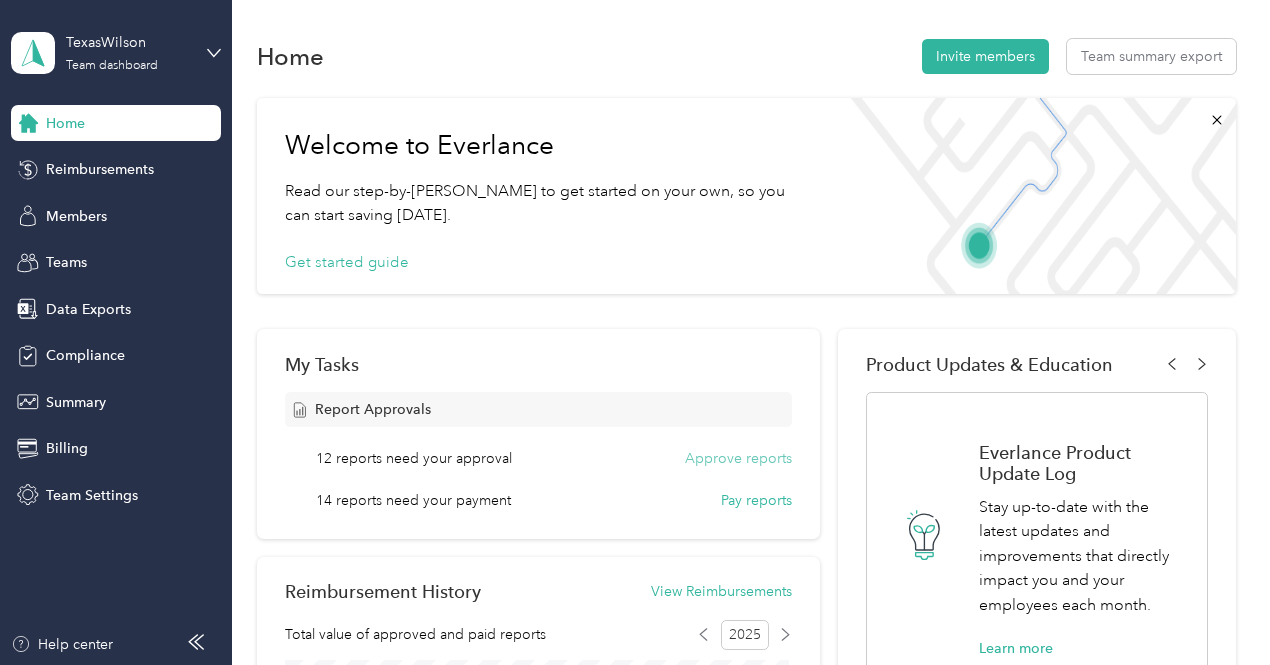 click on "Approve reports" at bounding box center [738, 458] 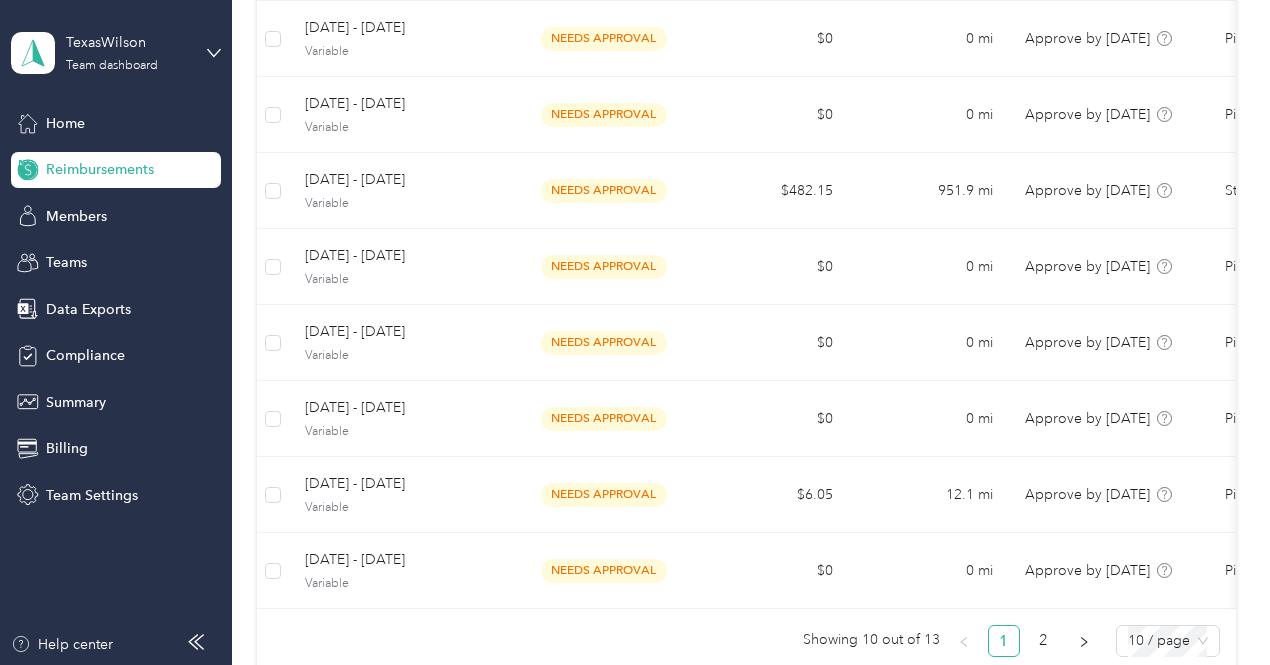 scroll, scrollTop: 451, scrollLeft: 0, axis: vertical 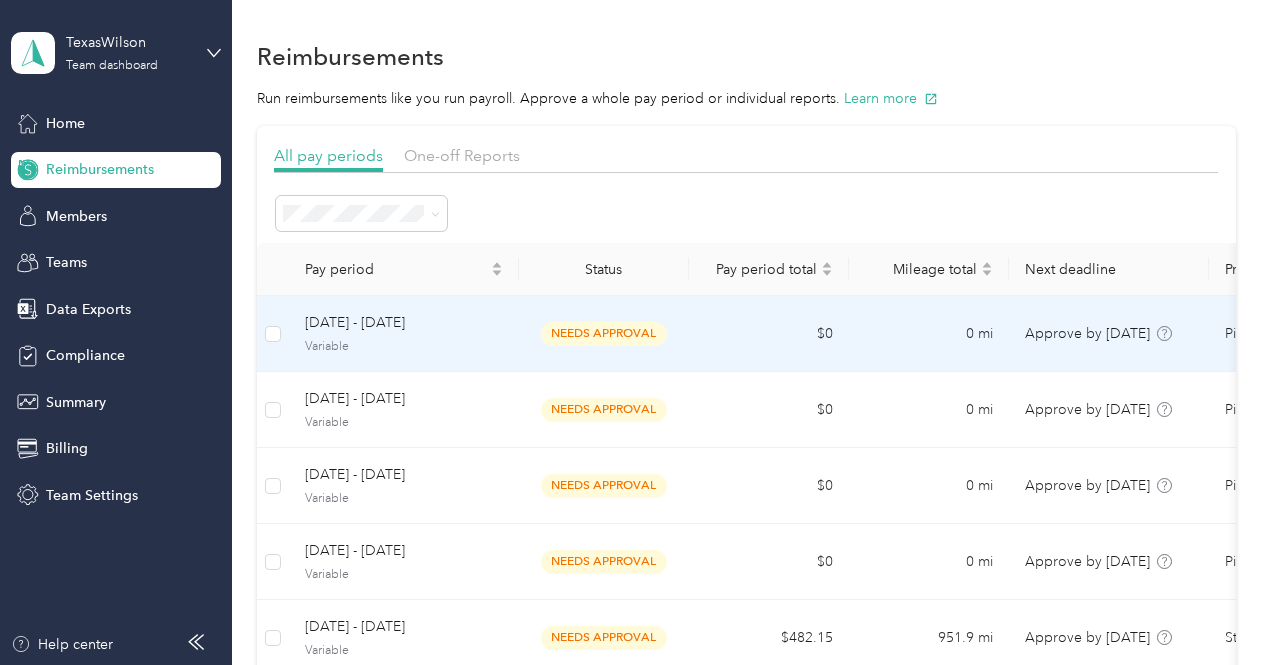 click on "needs approval" at bounding box center [604, 333] 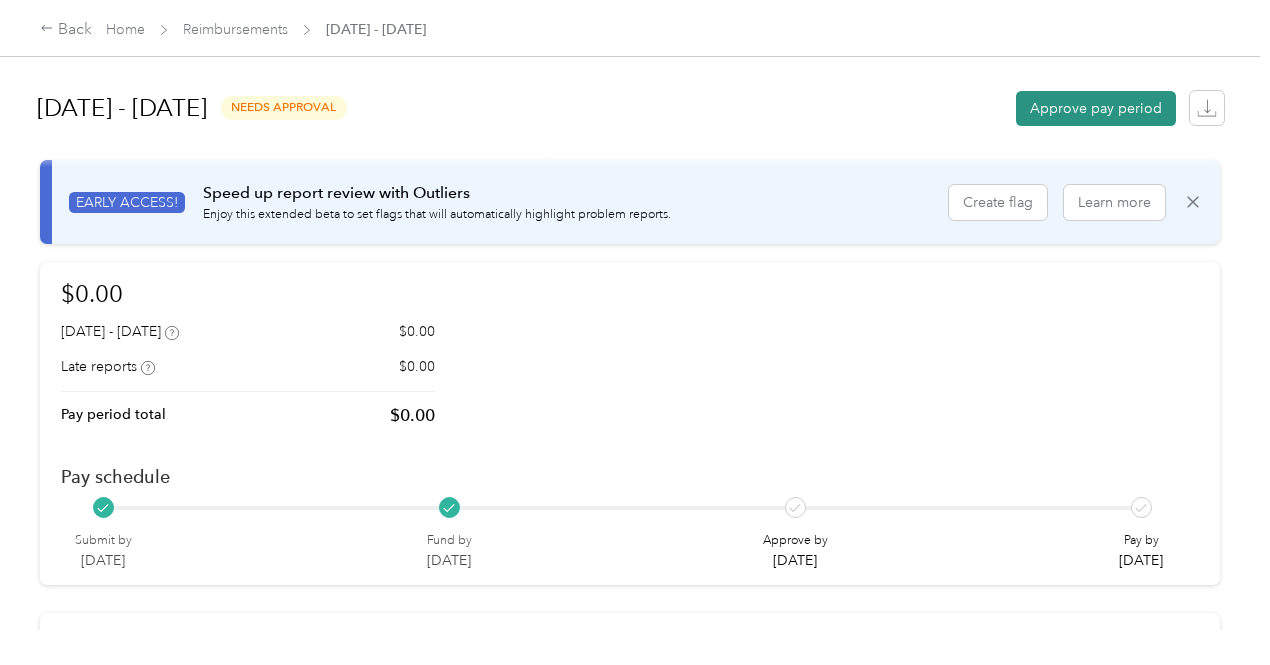click on "Approve pay period" at bounding box center [1096, 108] 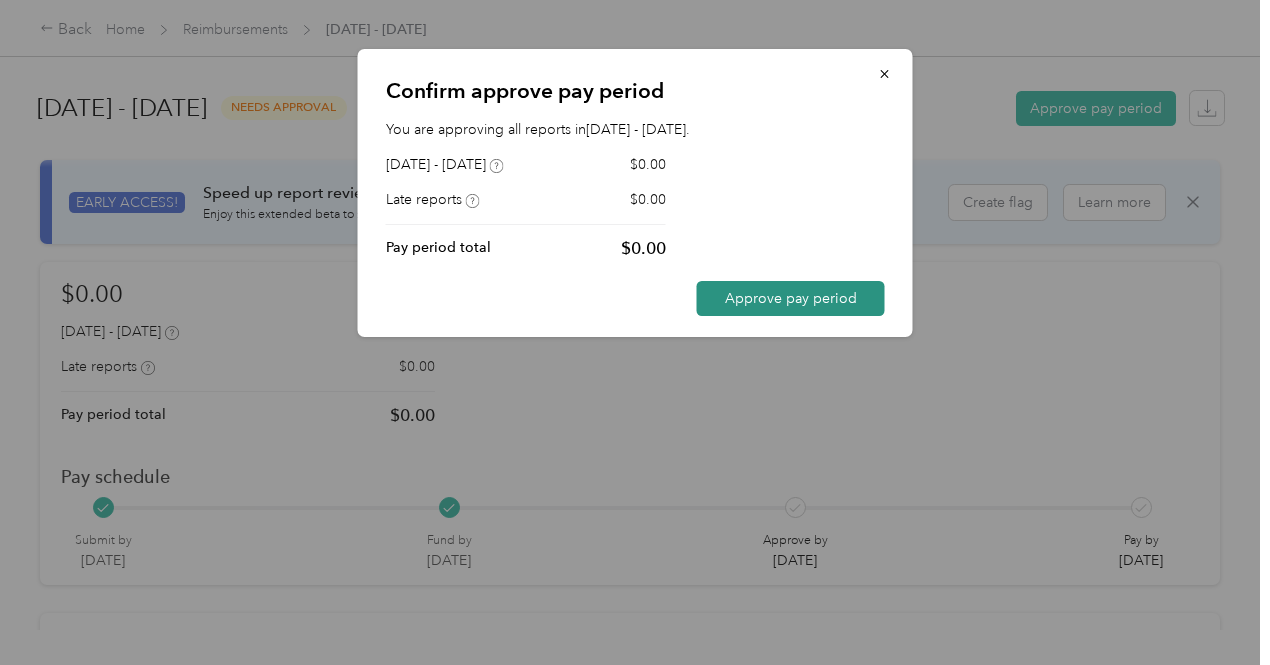 click on "Approve pay period" at bounding box center [791, 298] 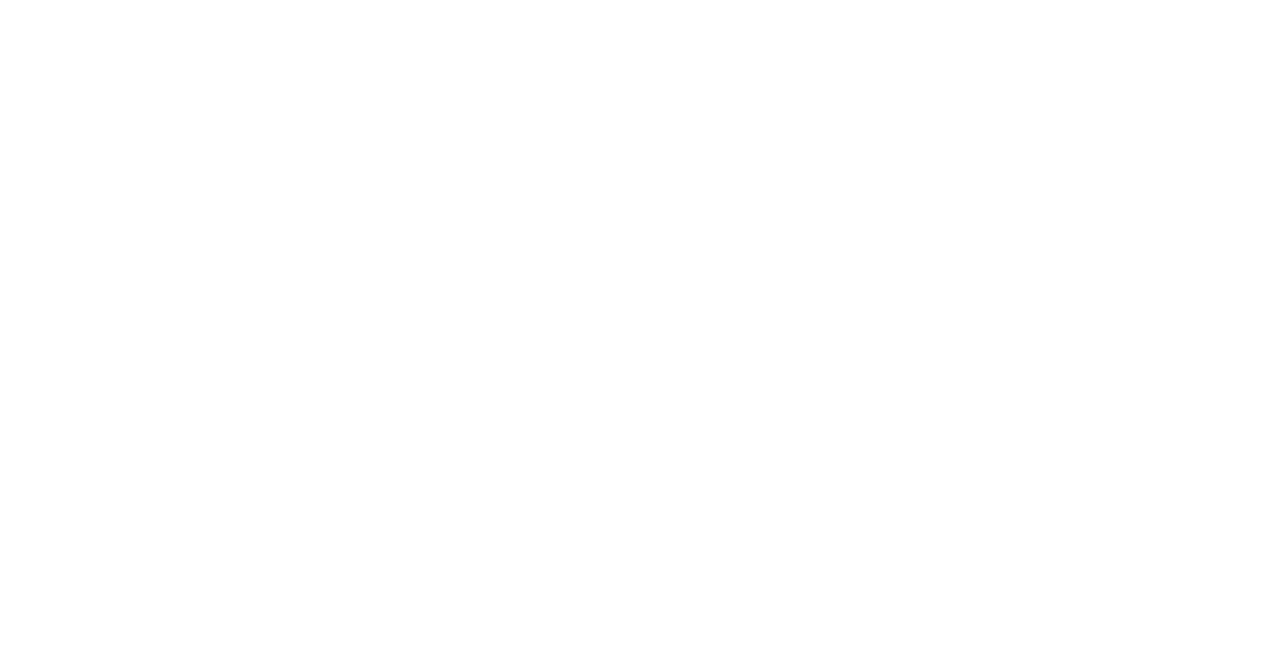 scroll, scrollTop: 0, scrollLeft: 0, axis: both 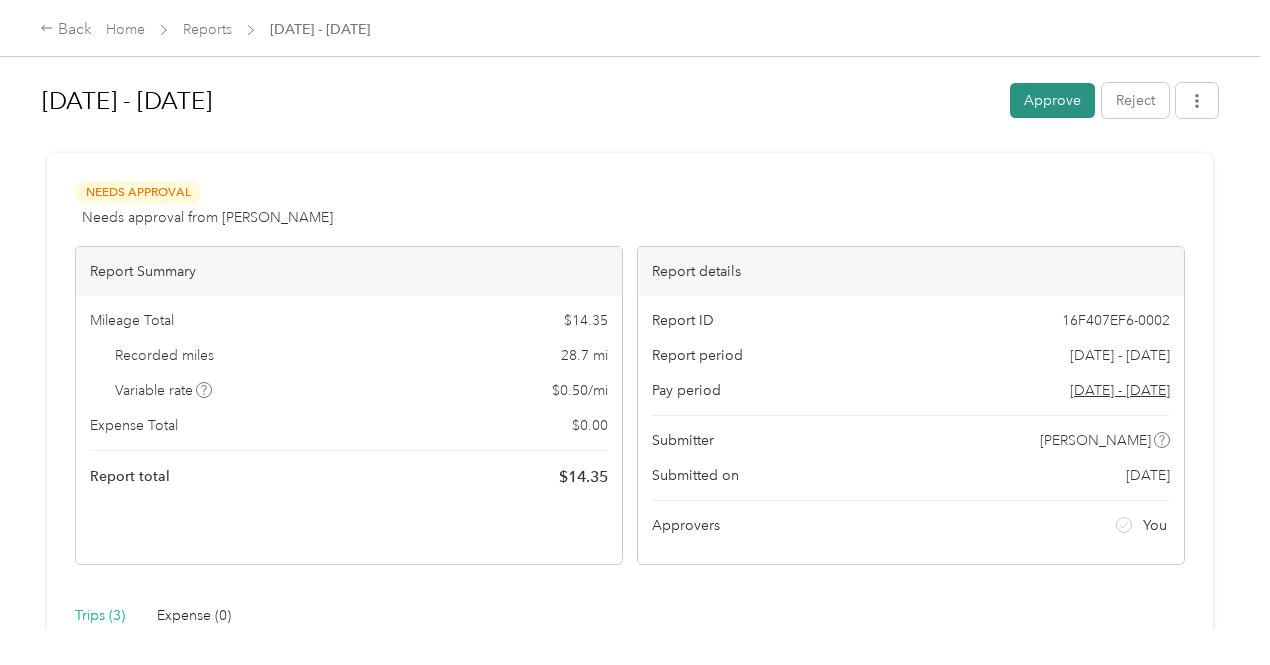 click on "Approve" at bounding box center (1052, 100) 